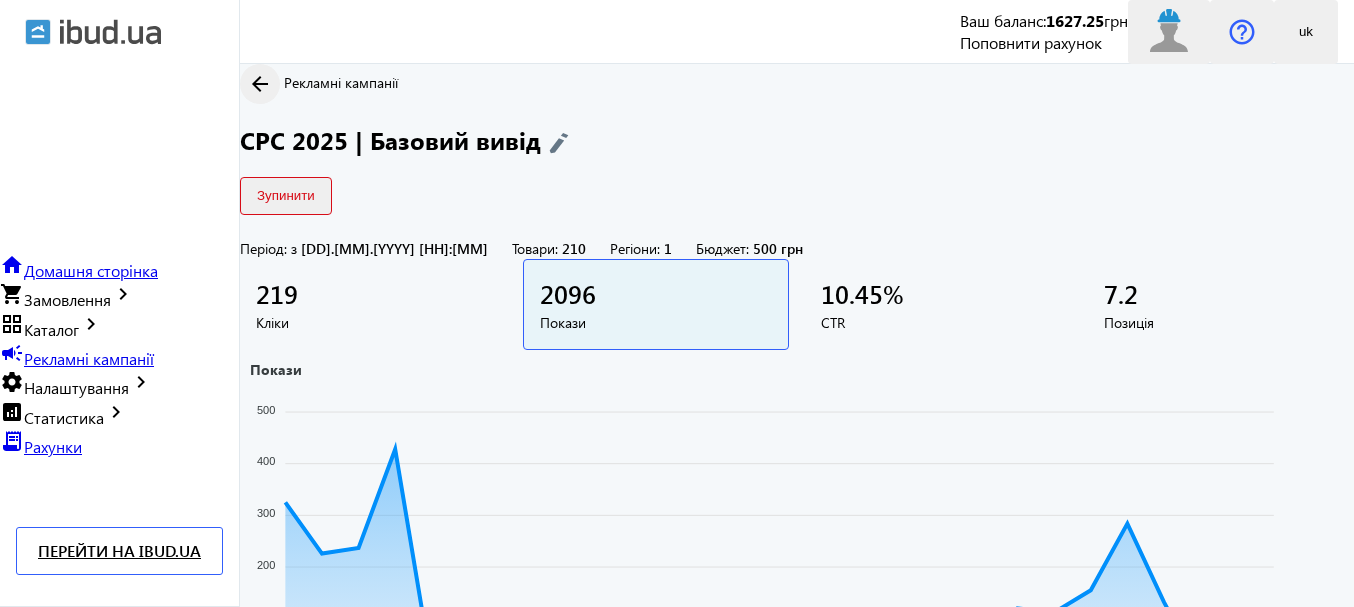 scroll, scrollTop: 300, scrollLeft: 0, axis: vertical 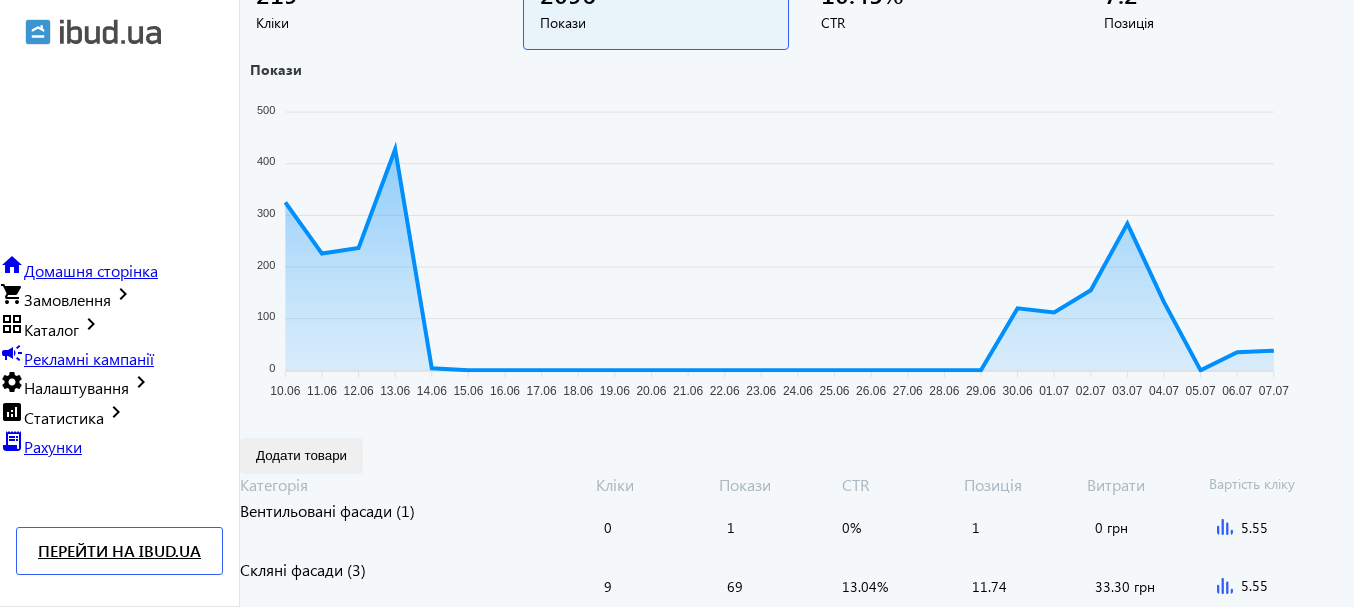 click on "Рекламні кампанії" at bounding box center [89, 358] 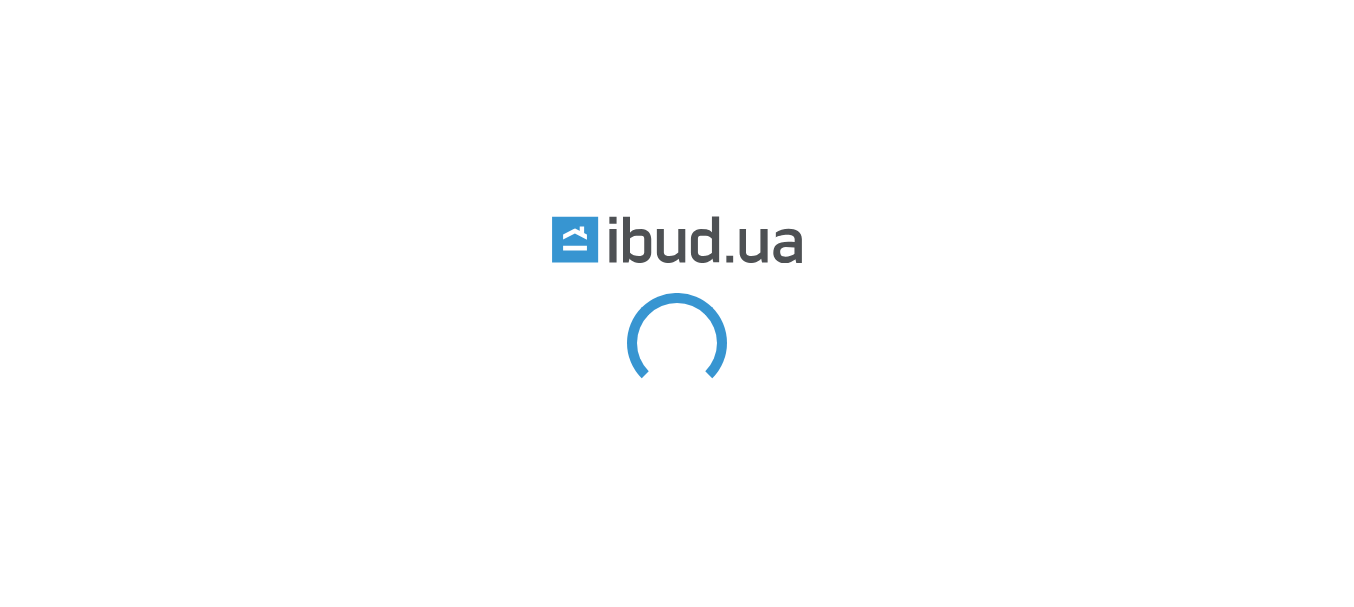 scroll, scrollTop: 0, scrollLeft: 0, axis: both 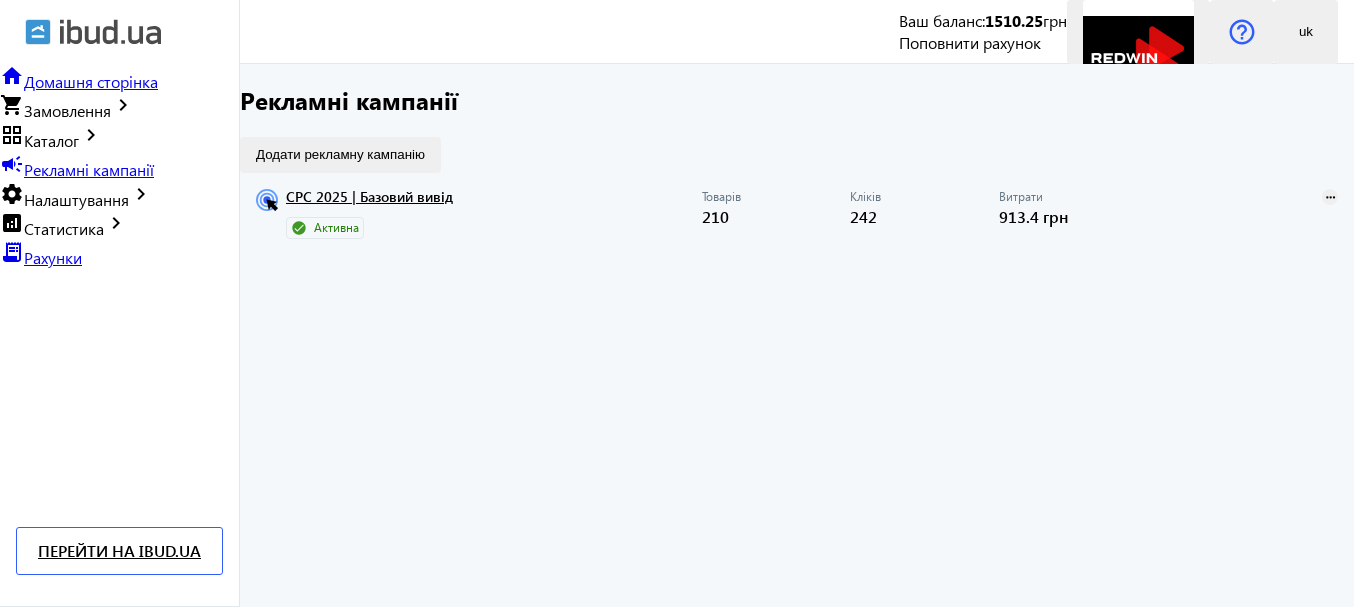 click on "CPC 2025 | Базовий вивід" at bounding box center [494, 203] 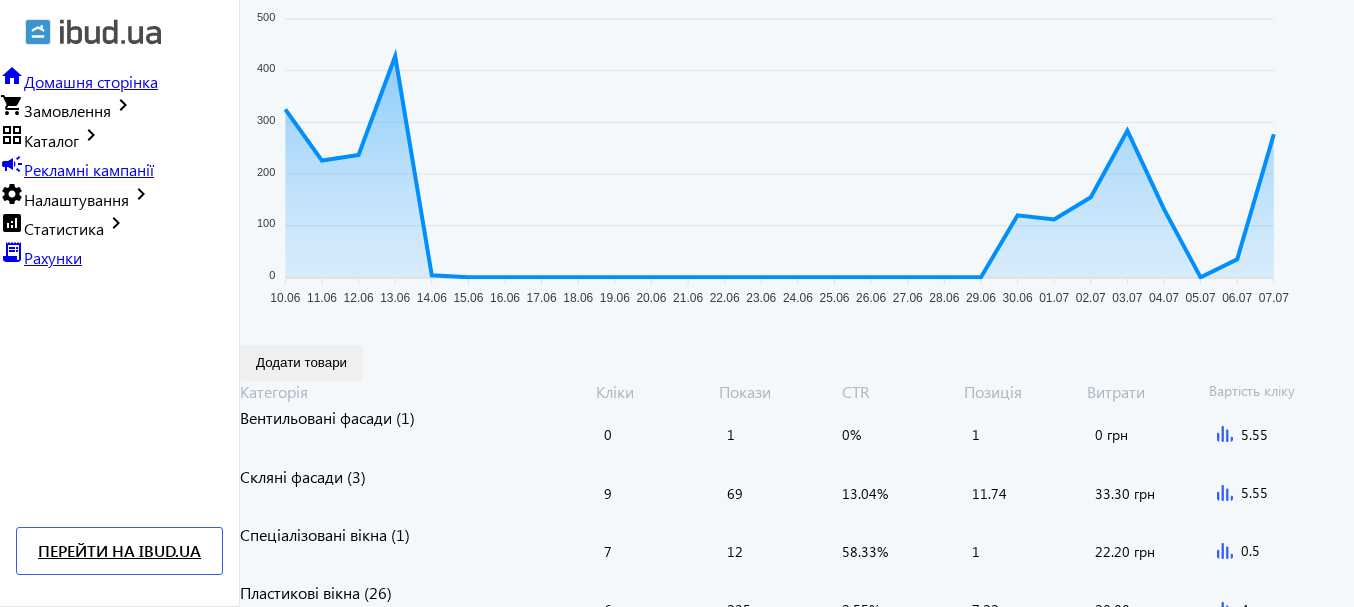 scroll, scrollTop: 0, scrollLeft: 0, axis: both 